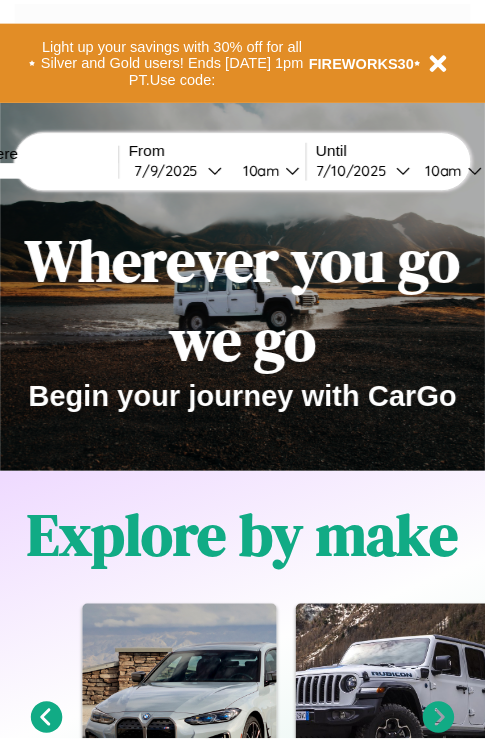 scroll, scrollTop: 0, scrollLeft: 0, axis: both 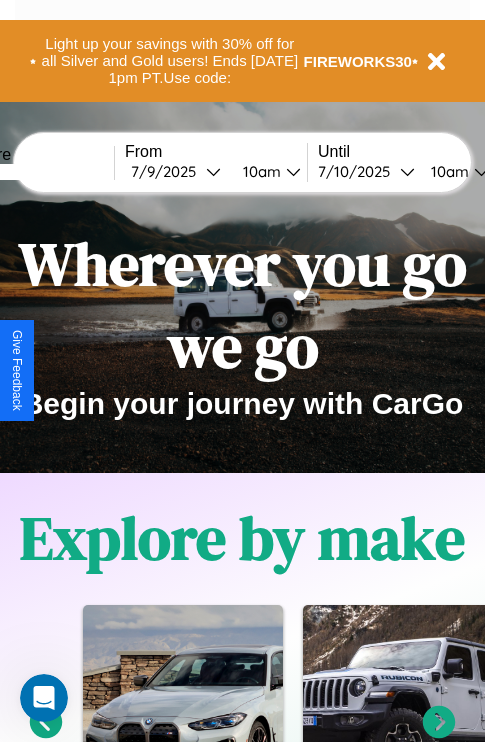 click at bounding box center [39, 172] 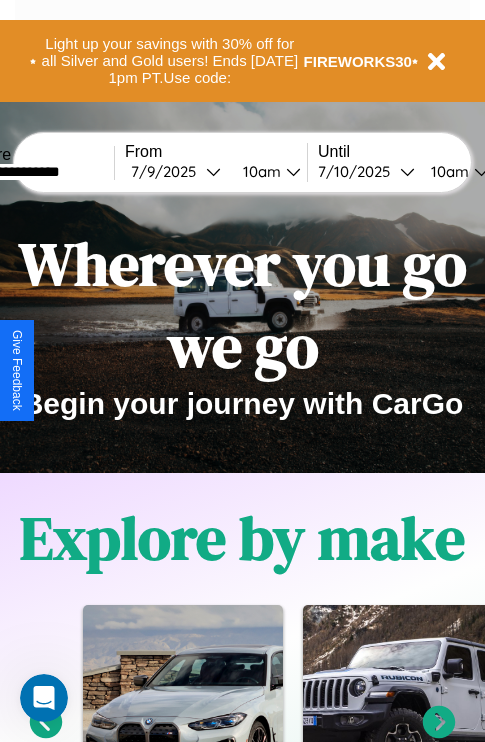 type on "**********" 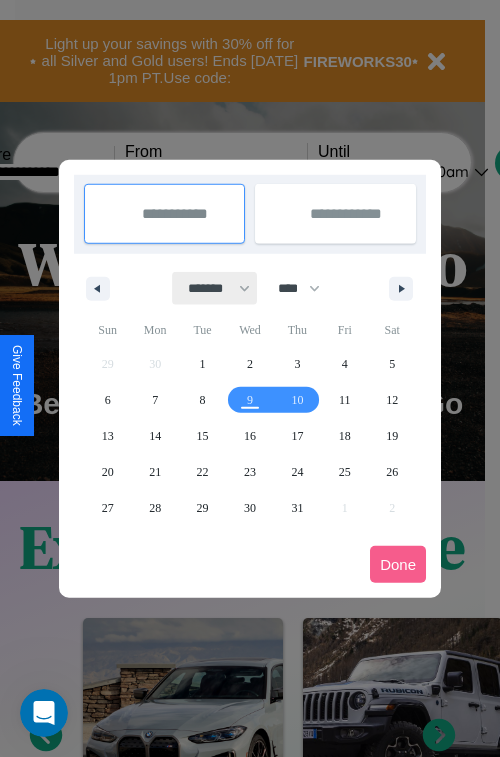 click on "******* ******** ***** ***** *** **** **** ****** ********* ******* ******** ********" at bounding box center (215, 288) 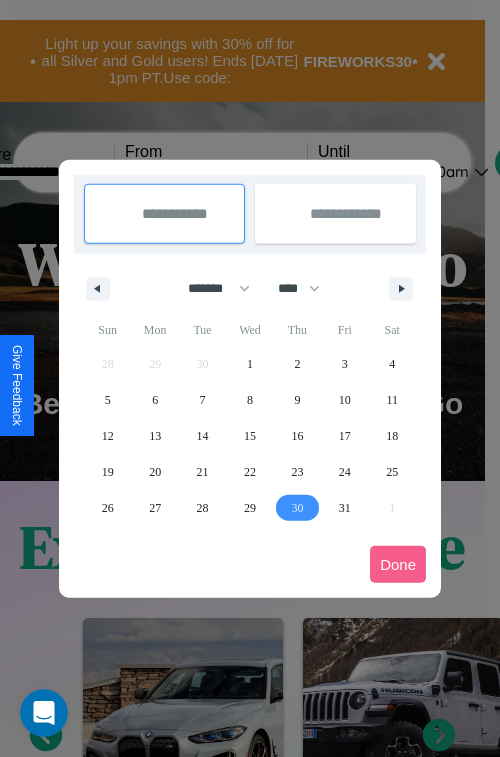 click on "30" at bounding box center (297, 508) 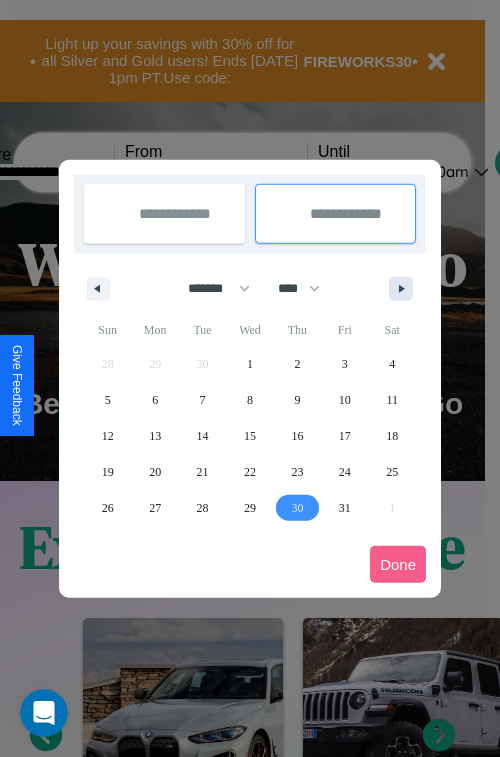 click at bounding box center (405, 289) 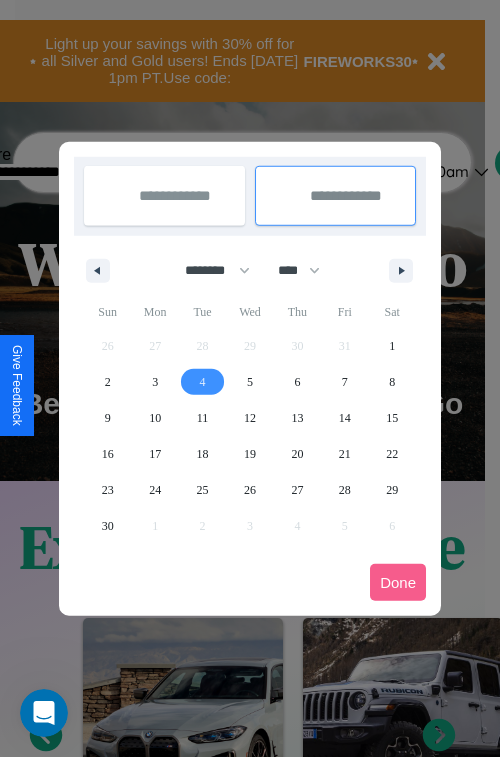 click on "4" at bounding box center [203, 382] 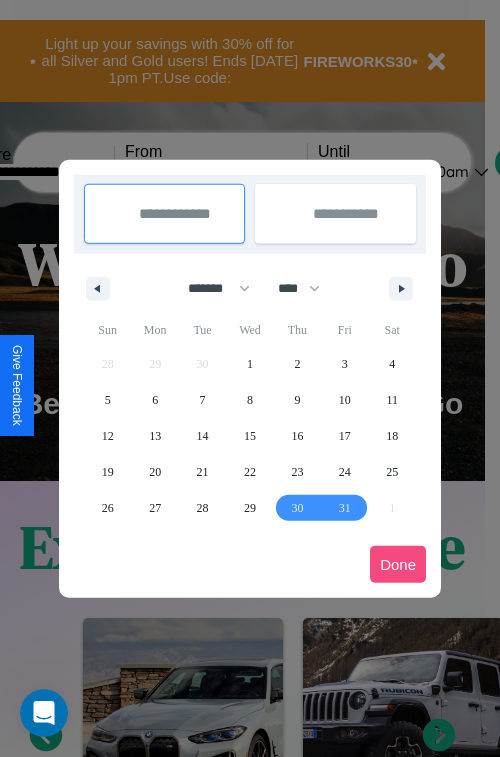 click on "Done" at bounding box center (398, 564) 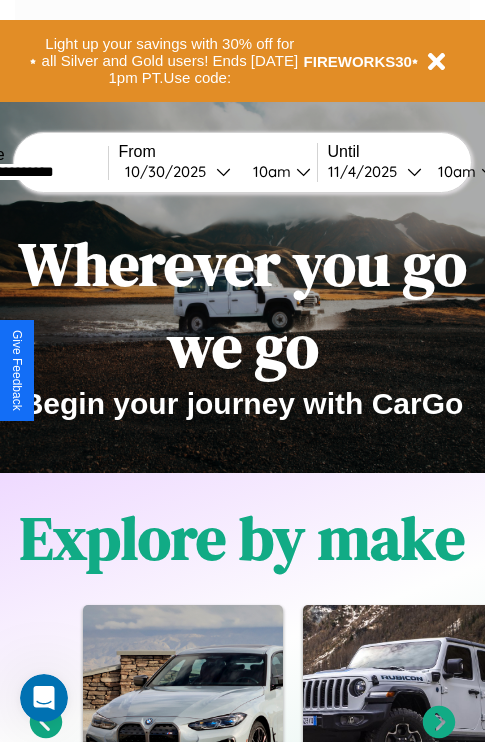 scroll, scrollTop: 0, scrollLeft: 77, axis: horizontal 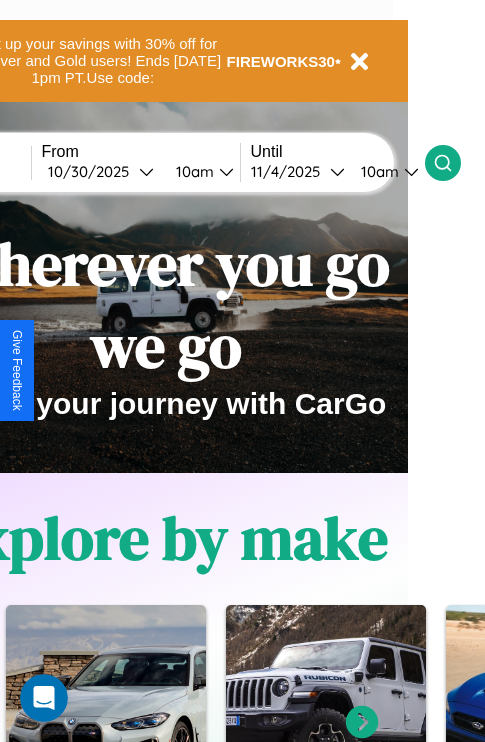 click 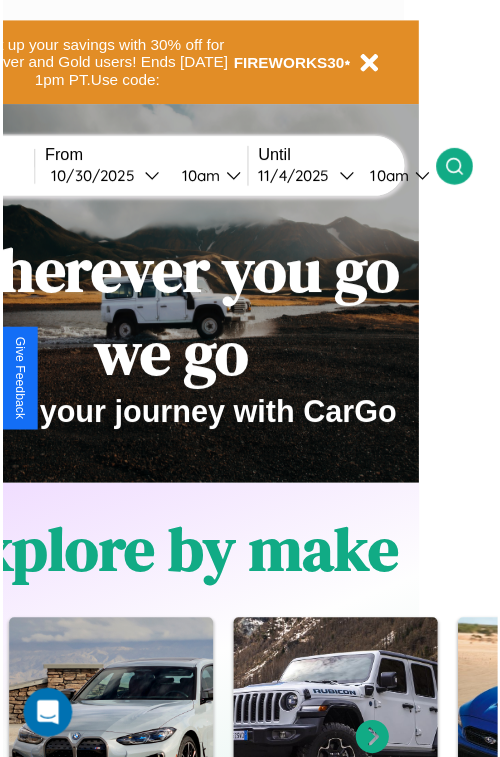 scroll, scrollTop: 0, scrollLeft: 0, axis: both 